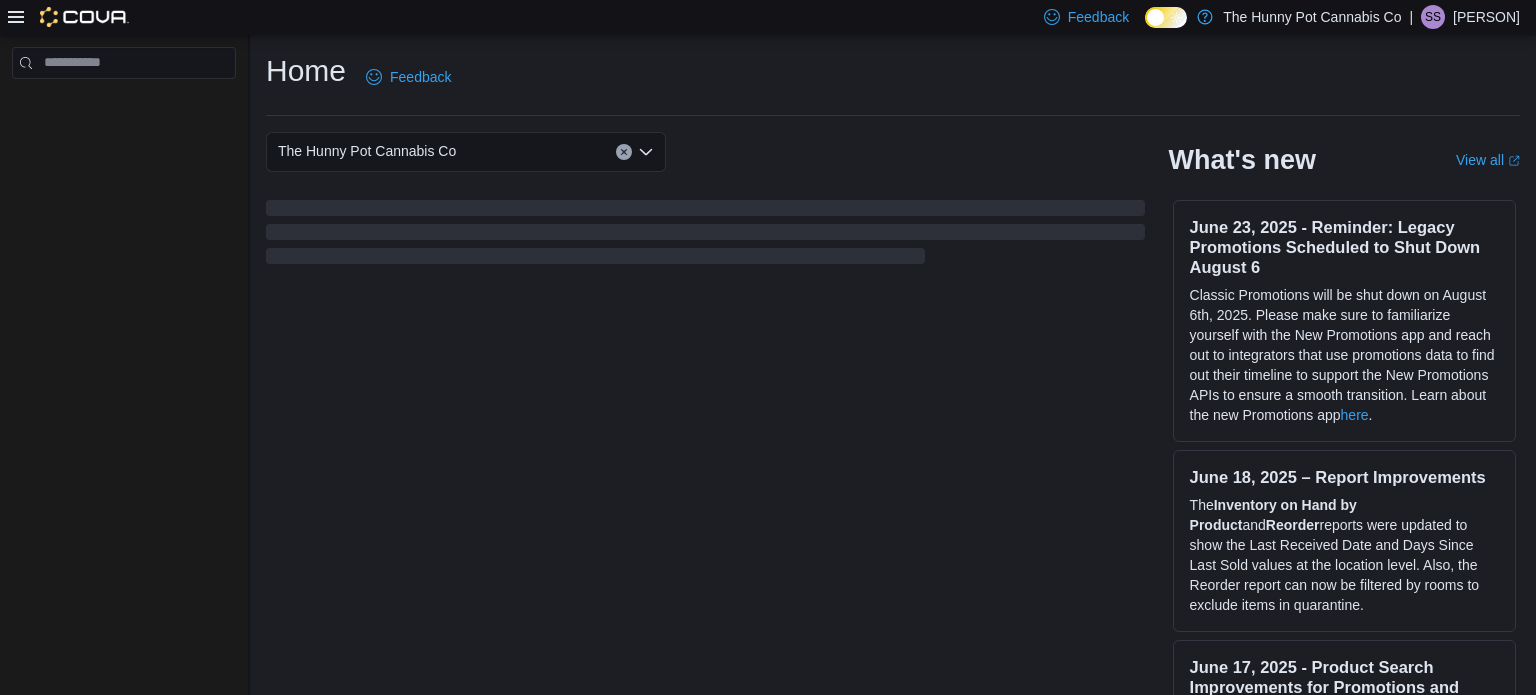 scroll, scrollTop: 0, scrollLeft: 0, axis: both 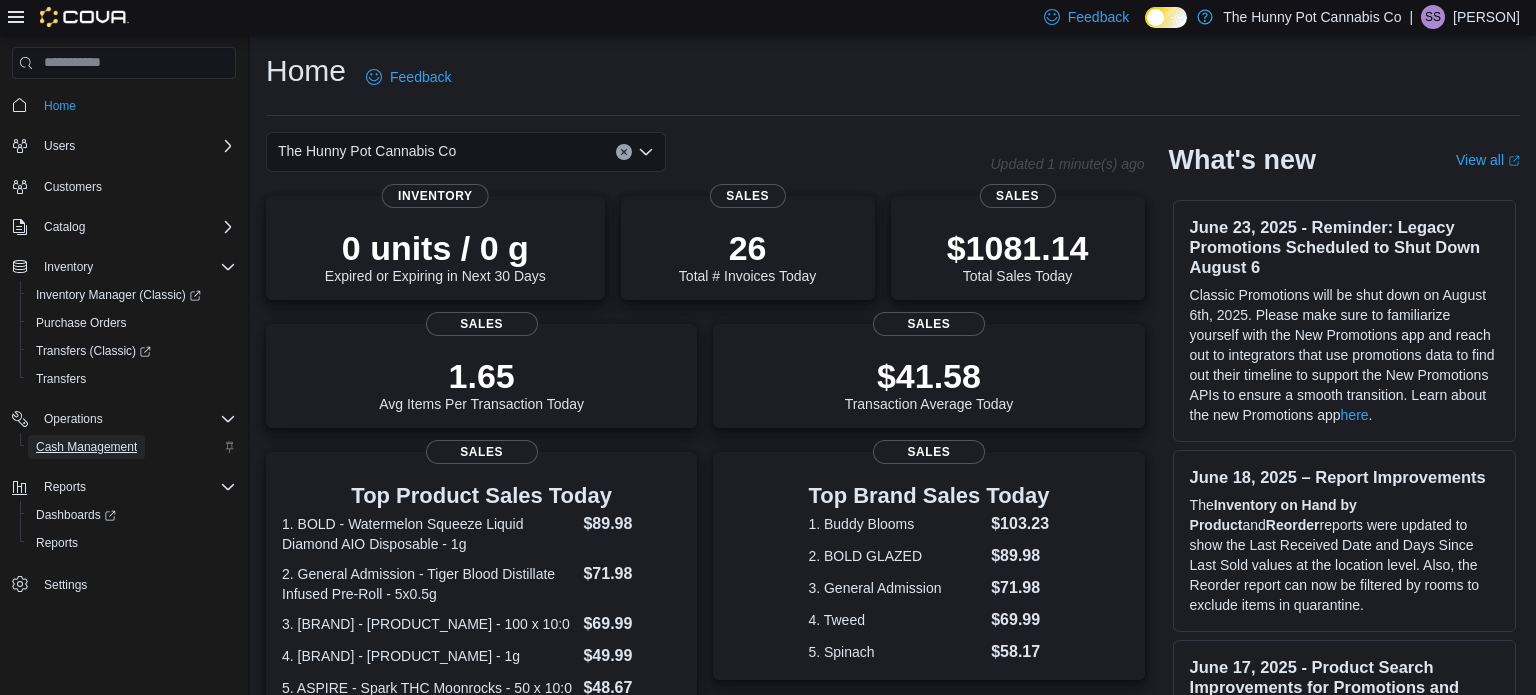 click on "Cash Management" at bounding box center (86, 447) 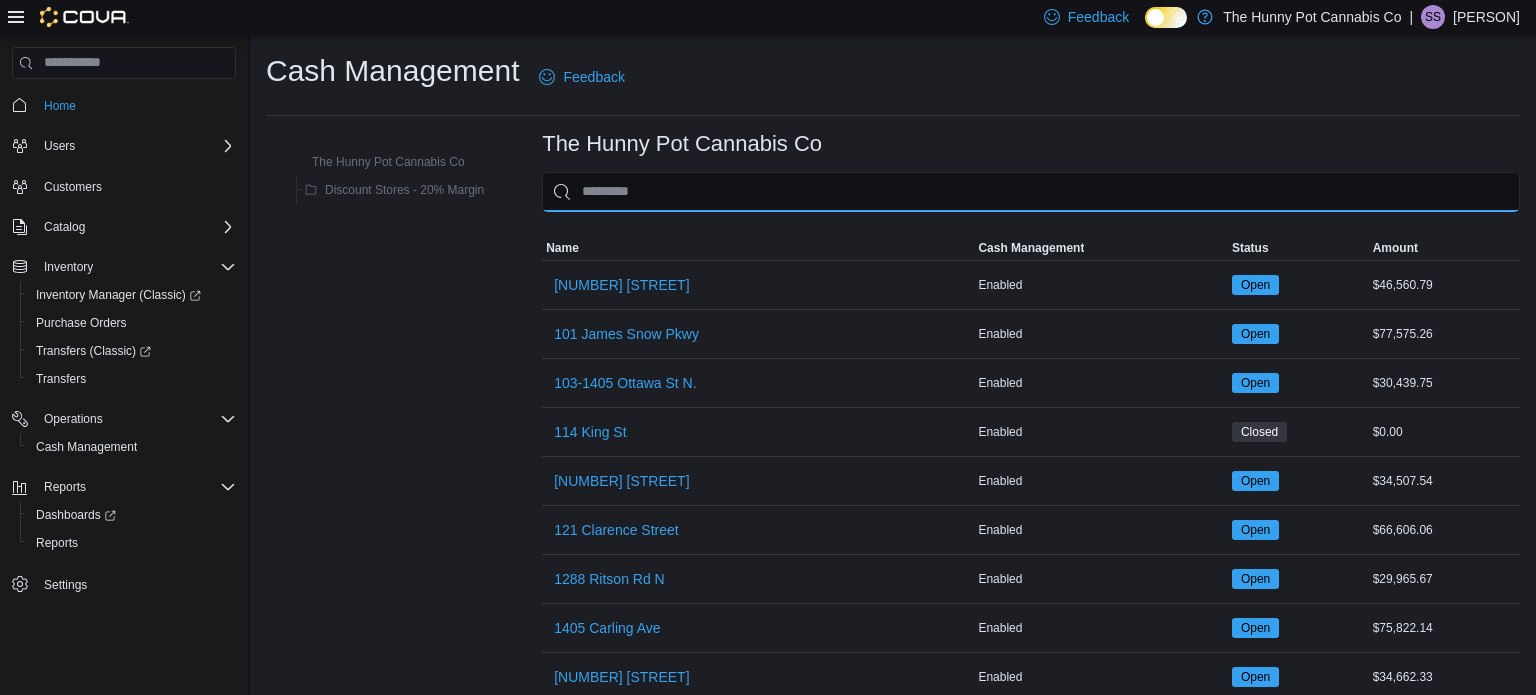click at bounding box center (1031, 192) 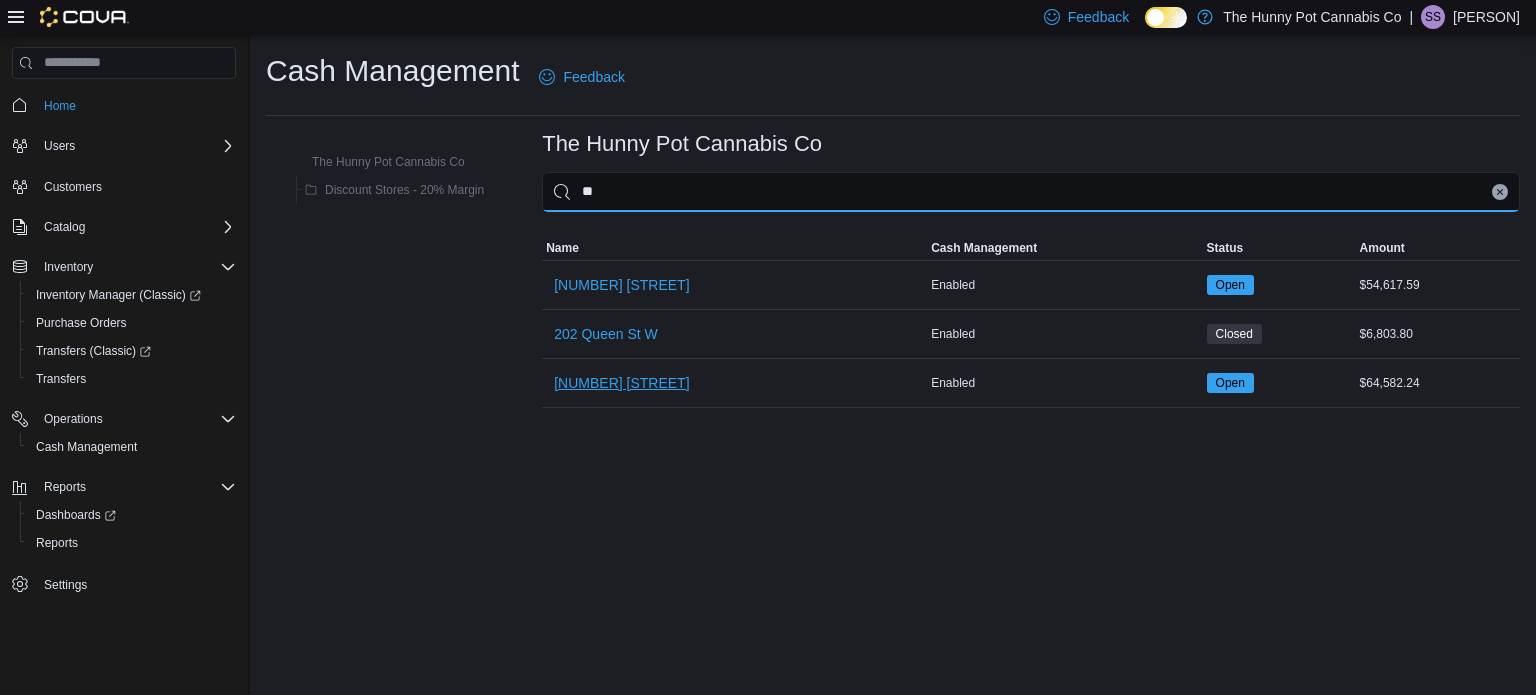 type on "**" 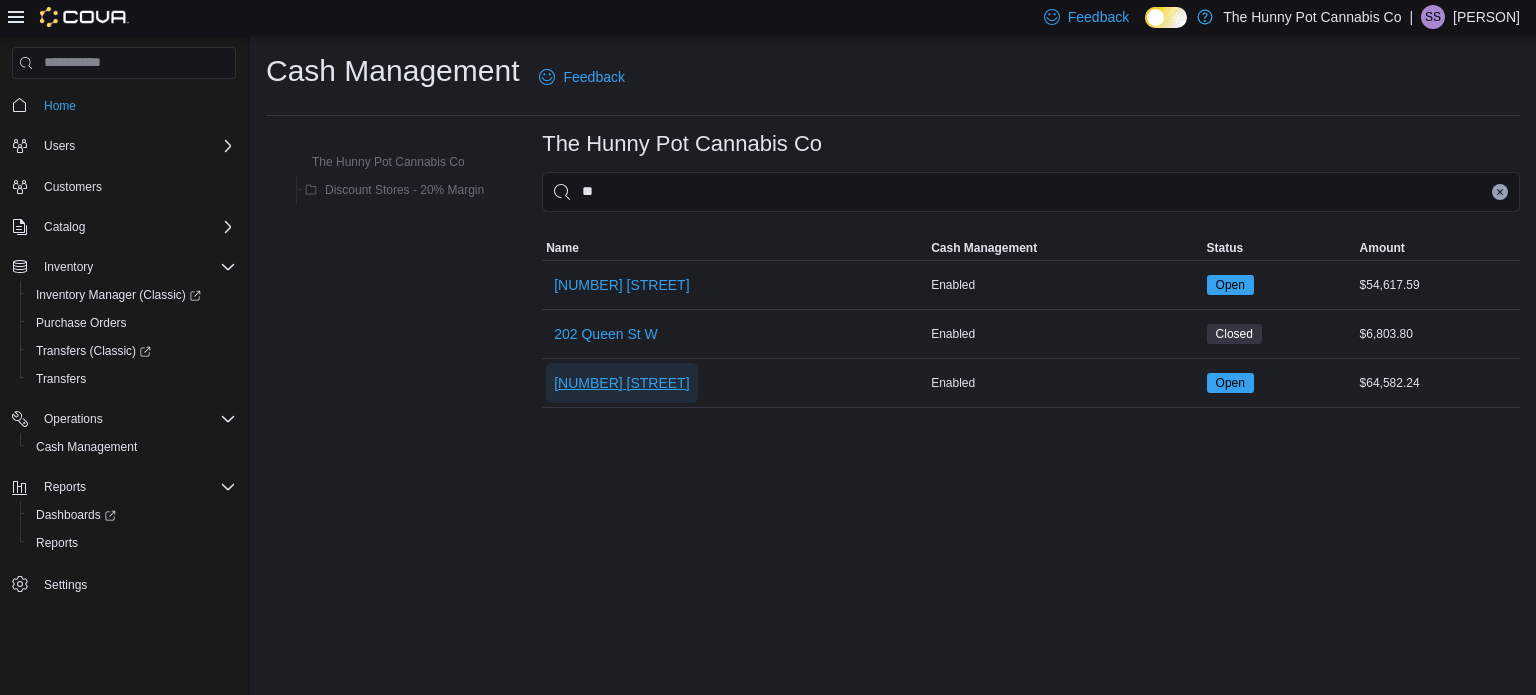 click on "[NUMBER] [STREET]" at bounding box center (621, 383) 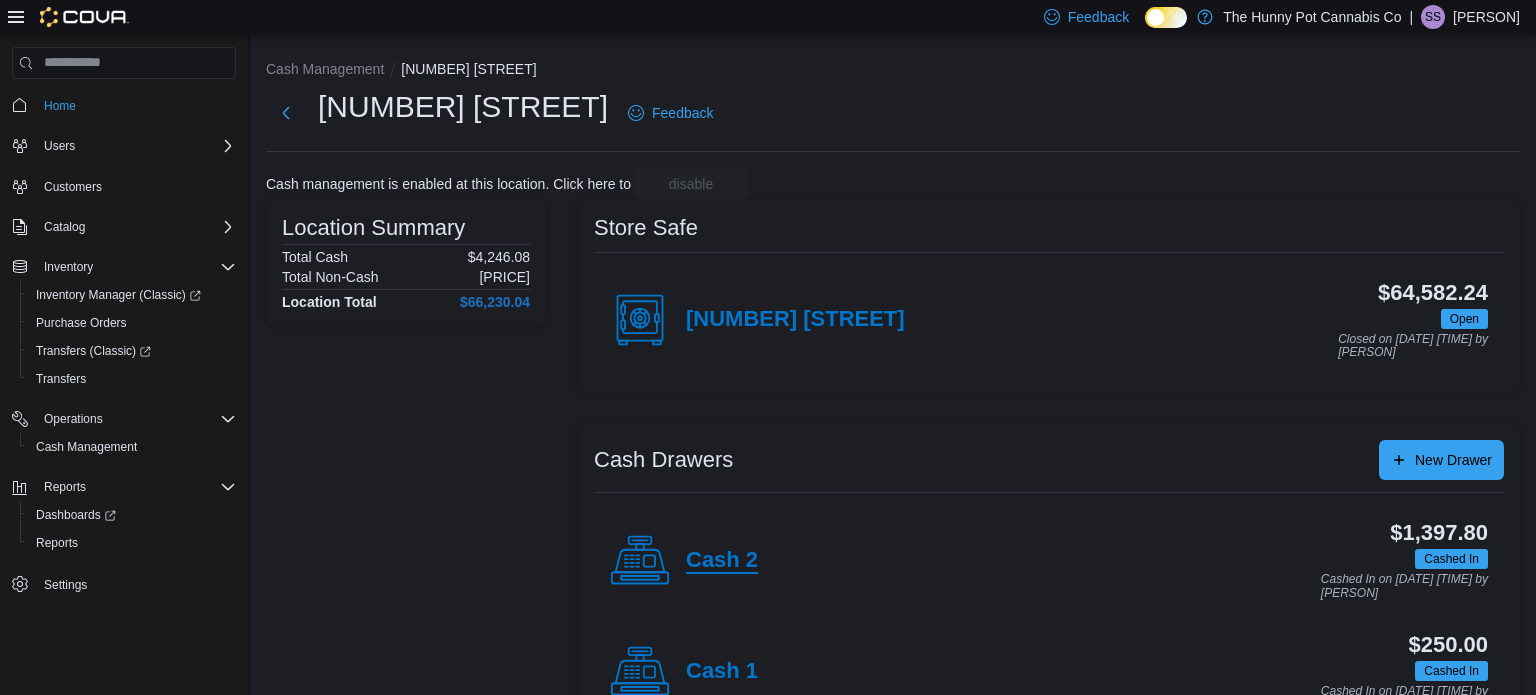 click on "Cash 2" at bounding box center [722, 561] 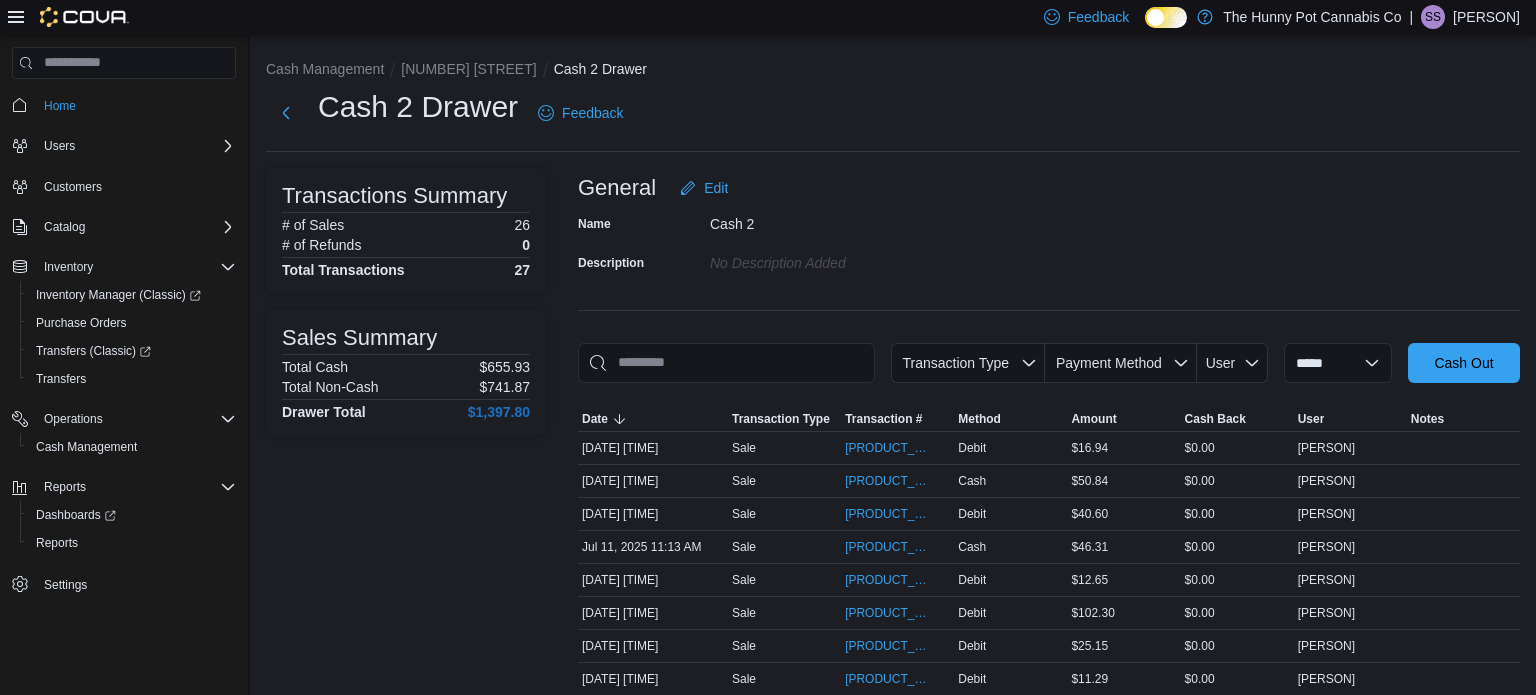 click on "No Description added" at bounding box center (844, 259) 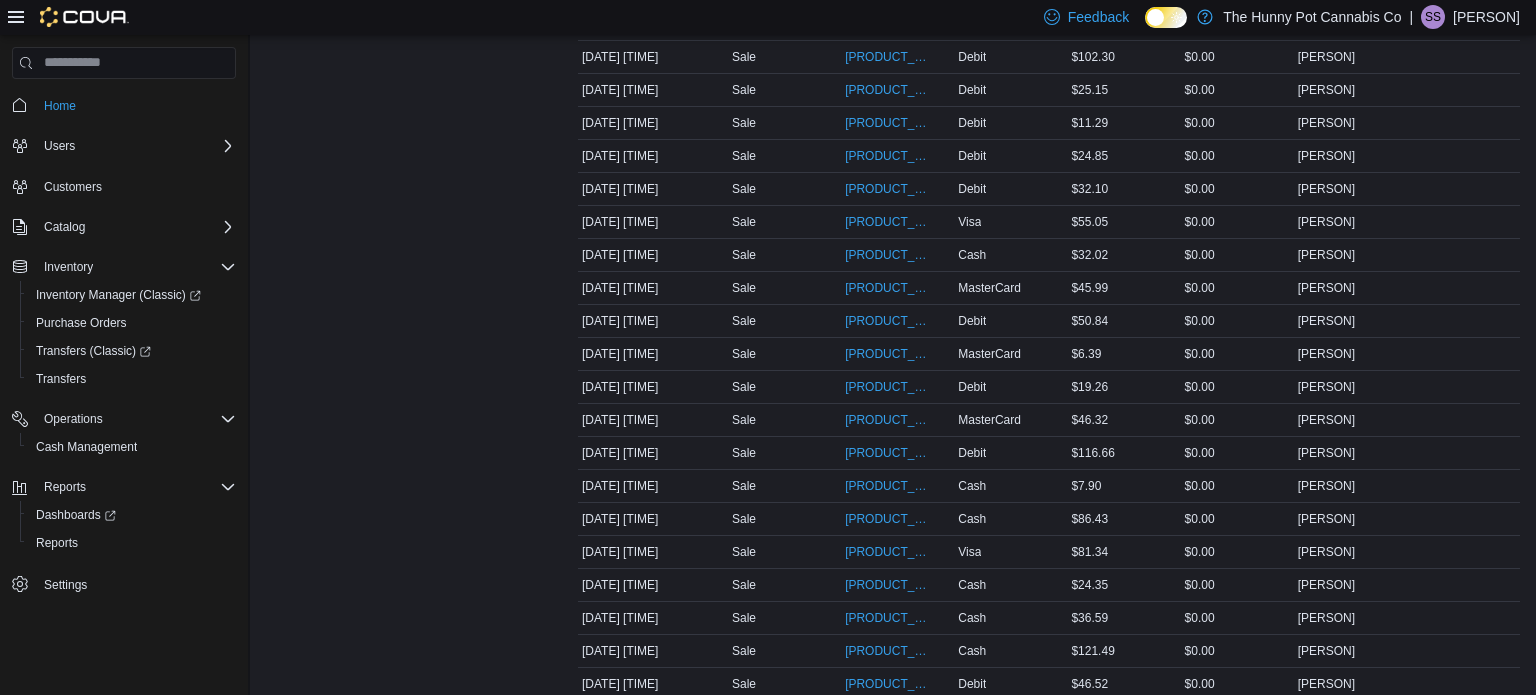 scroll, scrollTop: 560, scrollLeft: 0, axis: vertical 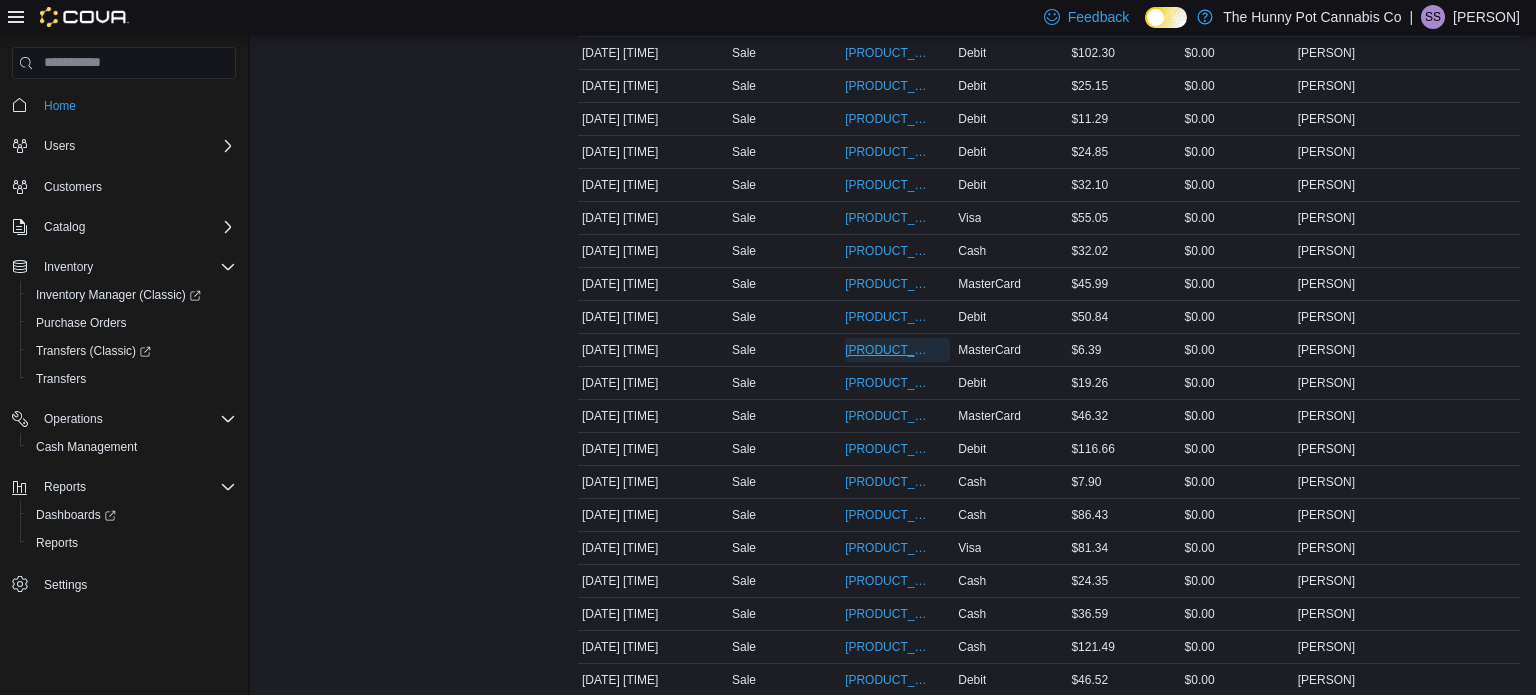 click on "[PRODUCT_CODE]" at bounding box center (887, 350) 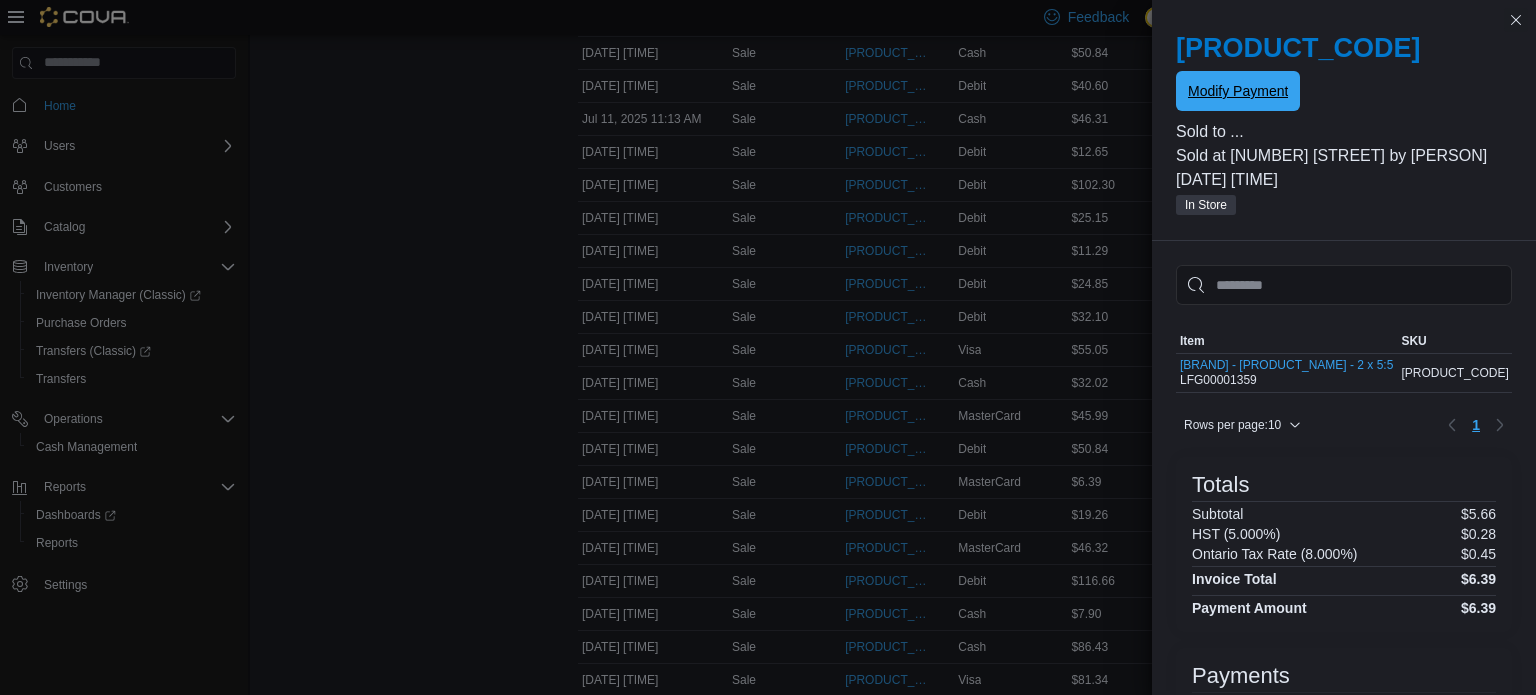 click on "Modify Payment" at bounding box center [1238, 91] 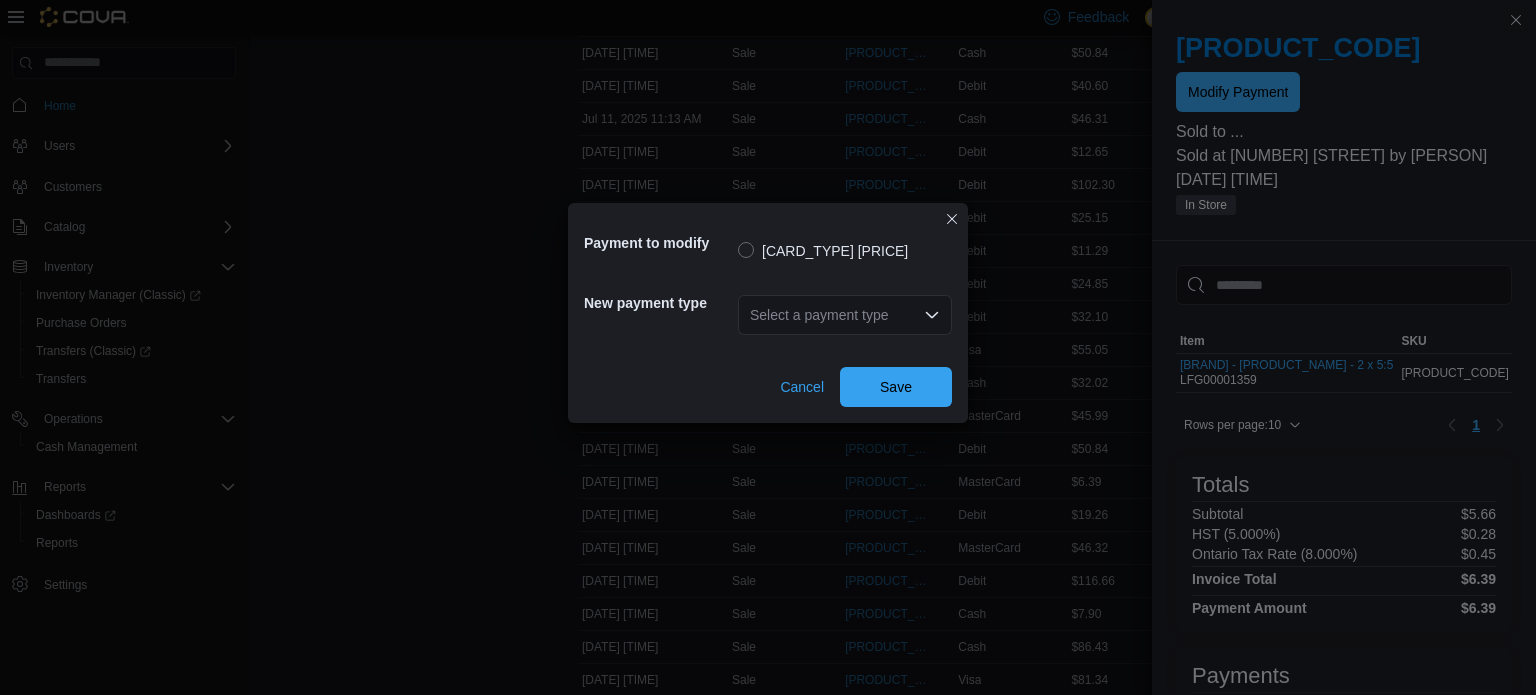 click on "Select a payment type" at bounding box center (845, 315) 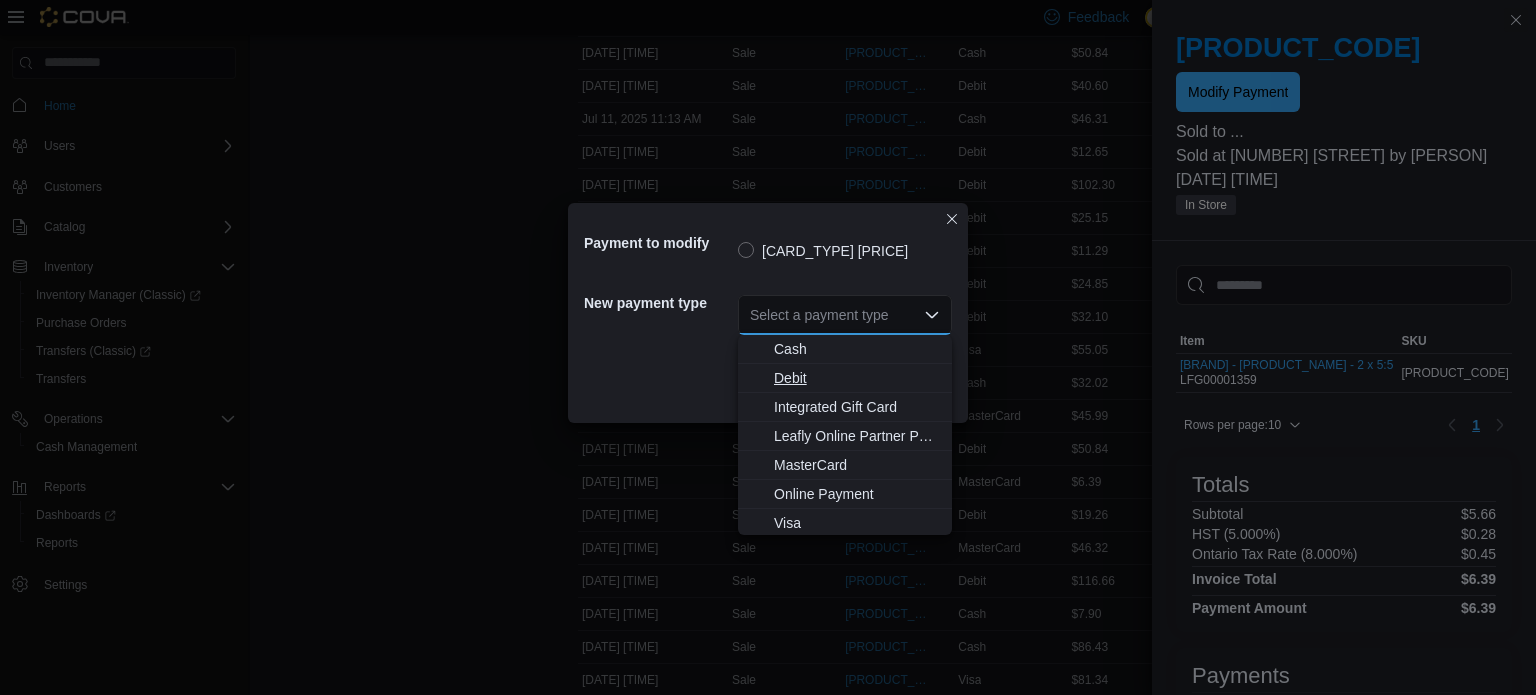 click on "Debit" at bounding box center [845, 378] 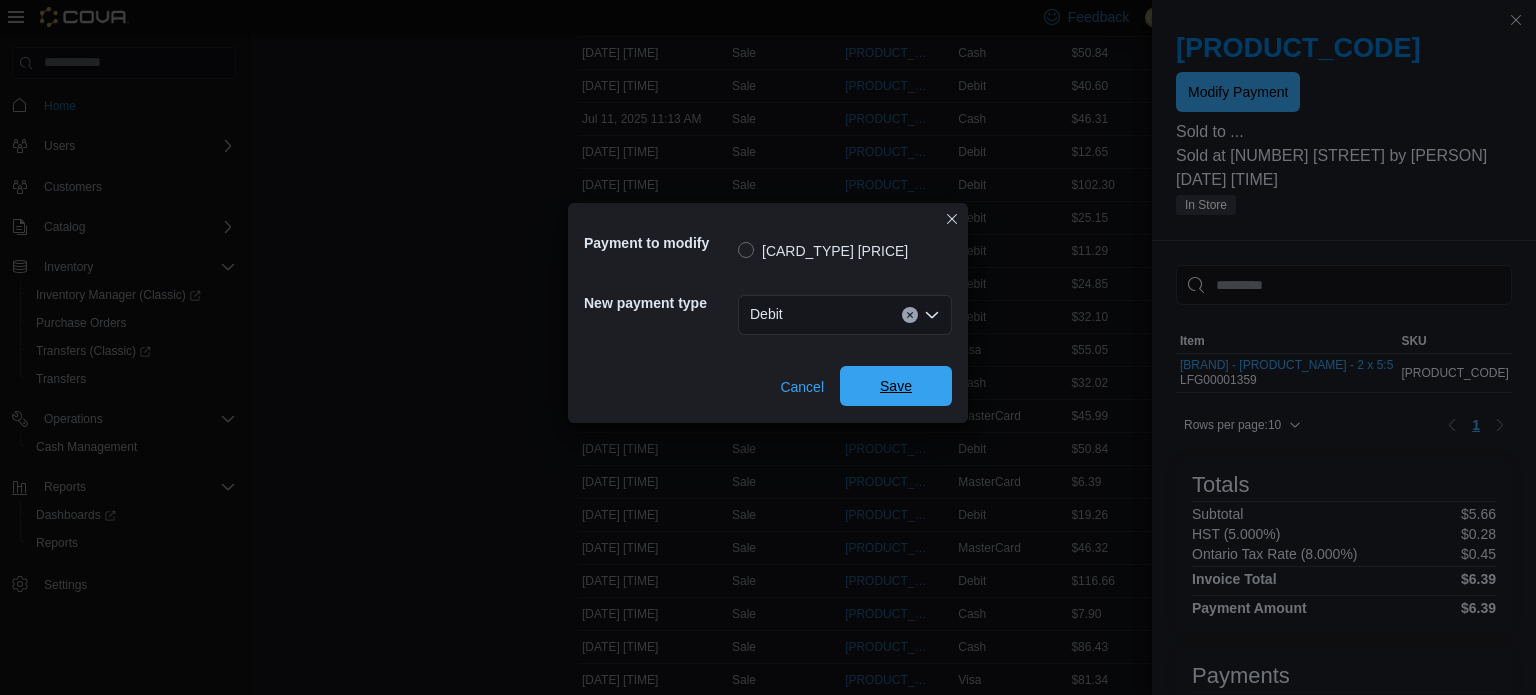 click on "Save" at bounding box center (896, 386) 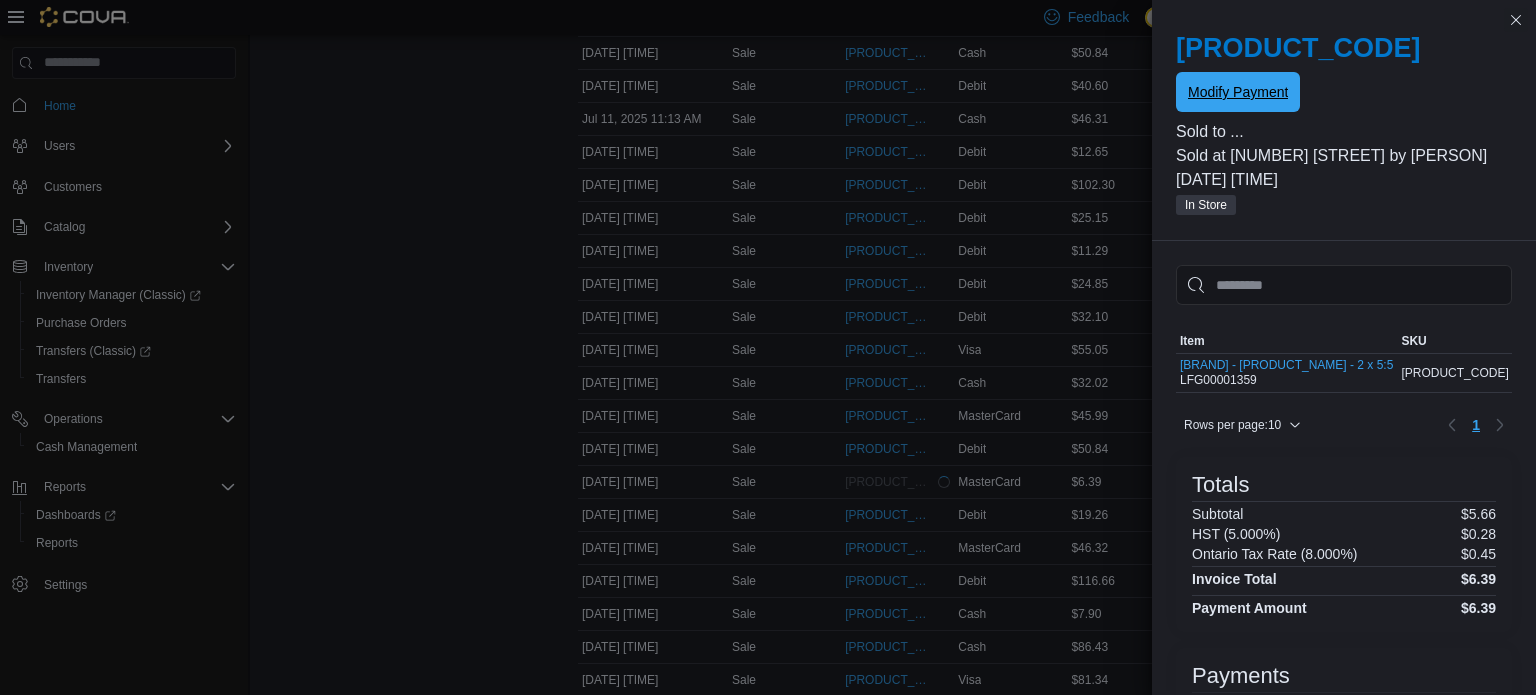 scroll, scrollTop: 0, scrollLeft: 0, axis: both 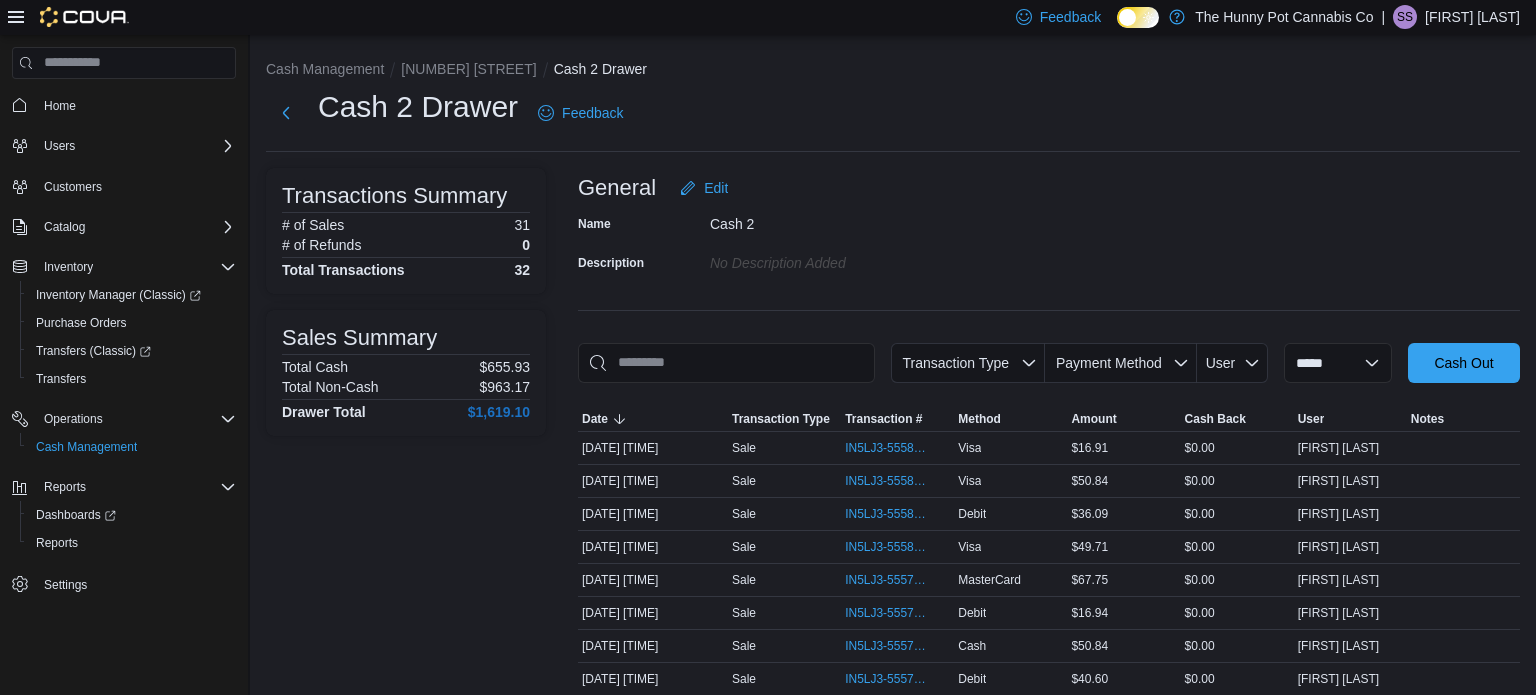 click on "Cash 2 Drawer Feedback" at bounding box center (893, 113) 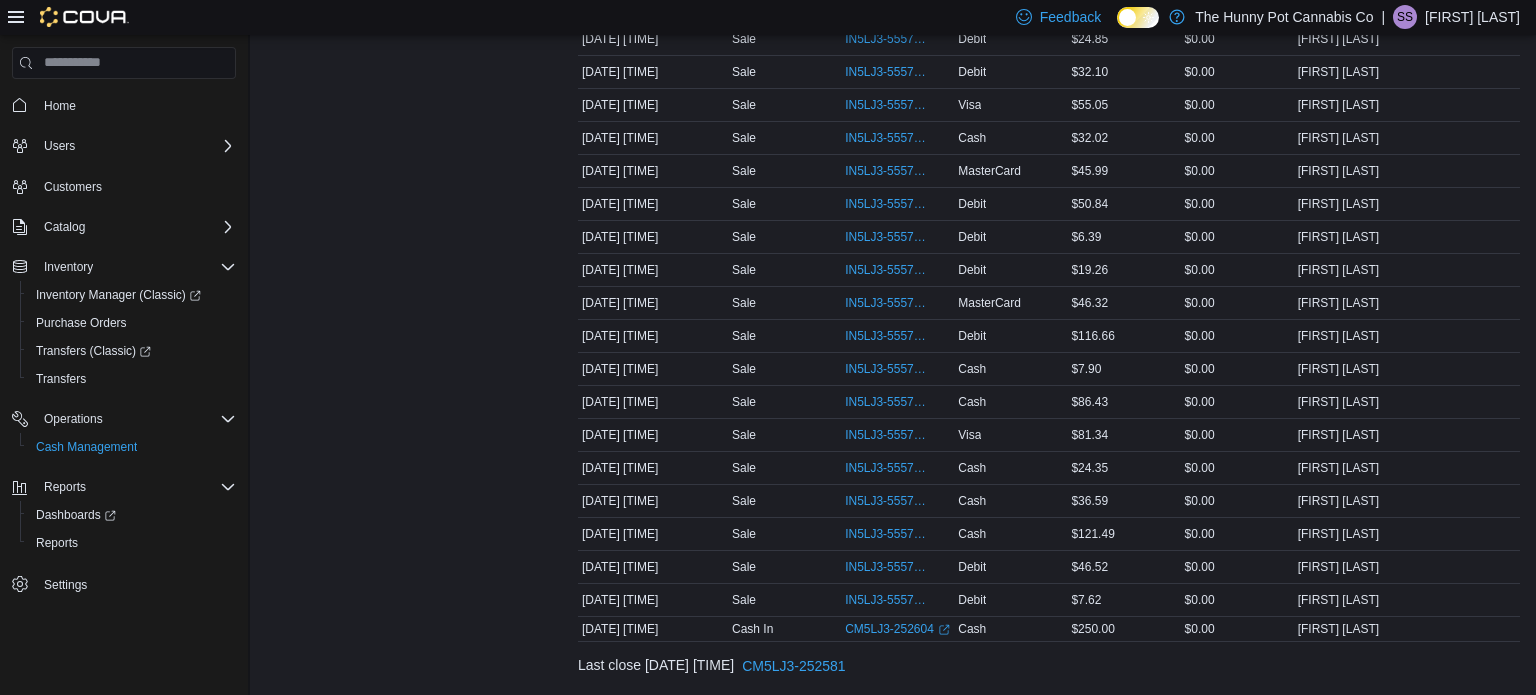 scroll, scrollTop: 840, scrollLeft: 0, axis: vertical 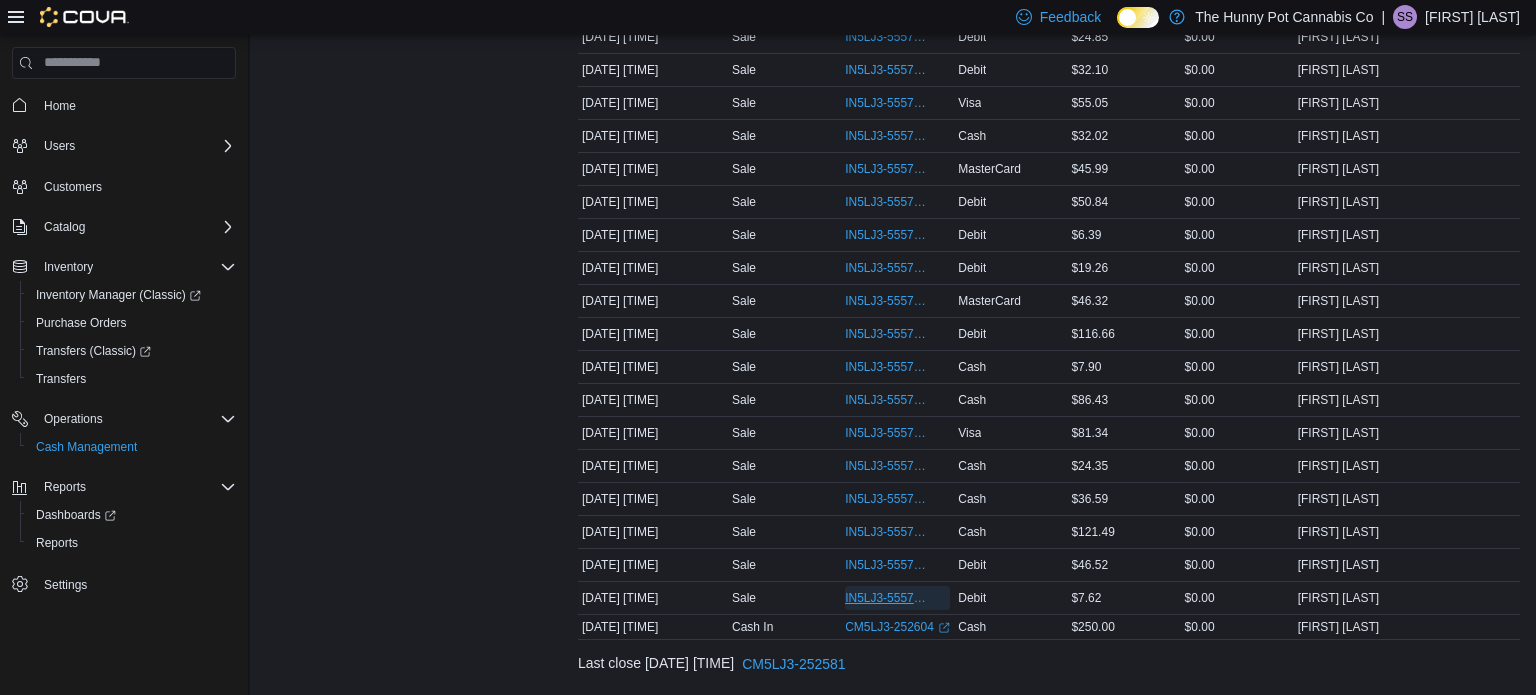 click on "[PRODUCT_CODE]" at bounding box center (897, 598) 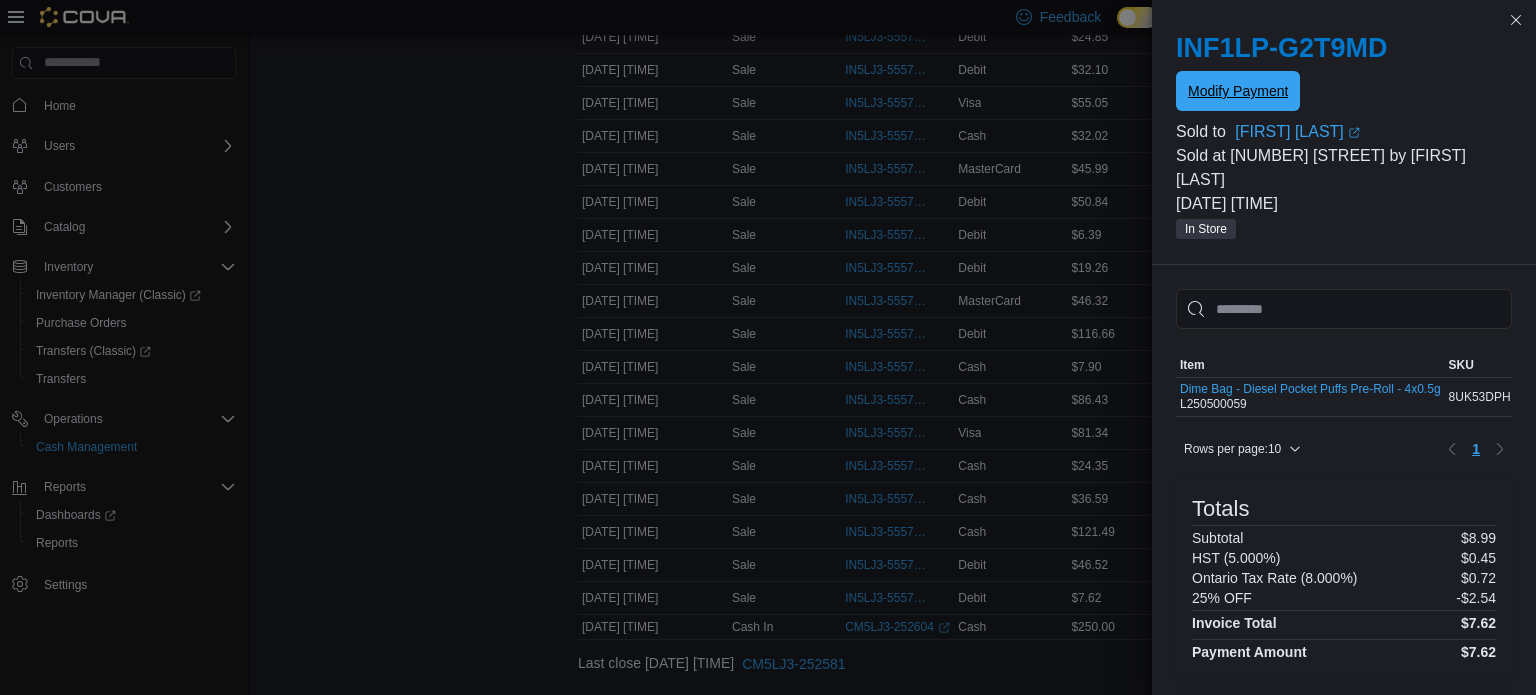 click on "Modify Payment" at bounding box center (1238, 91) 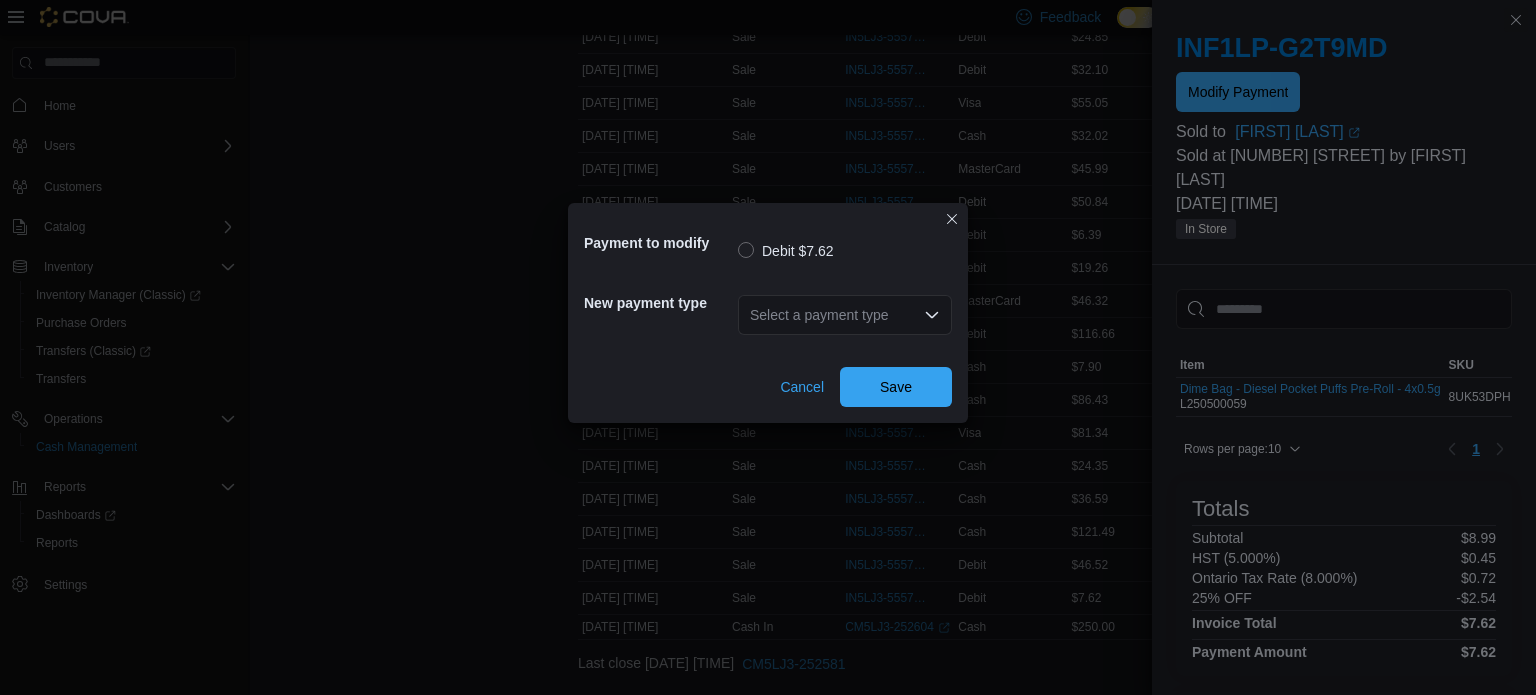 click on "Select a payment type" at bounding box center [845, 315] 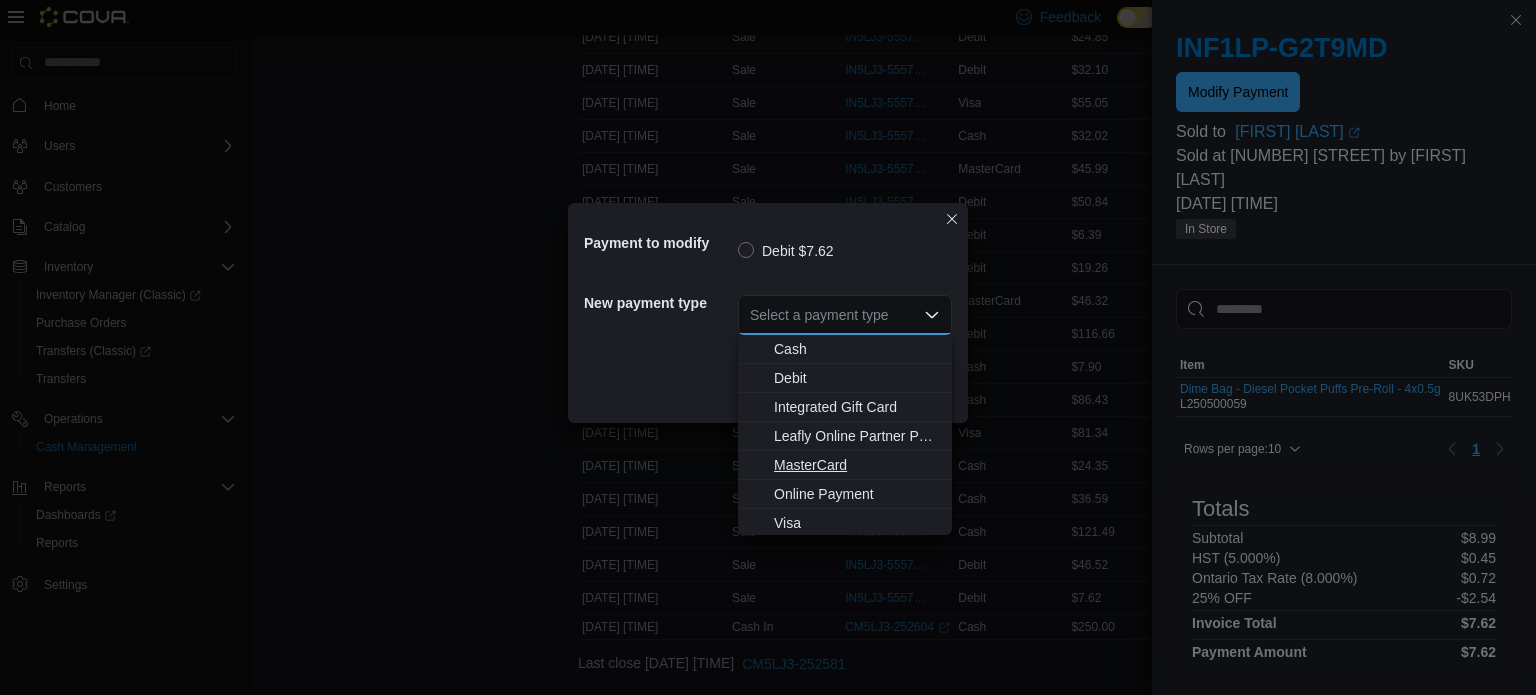 click on "MasterCard" at bounding box center (845, 465) 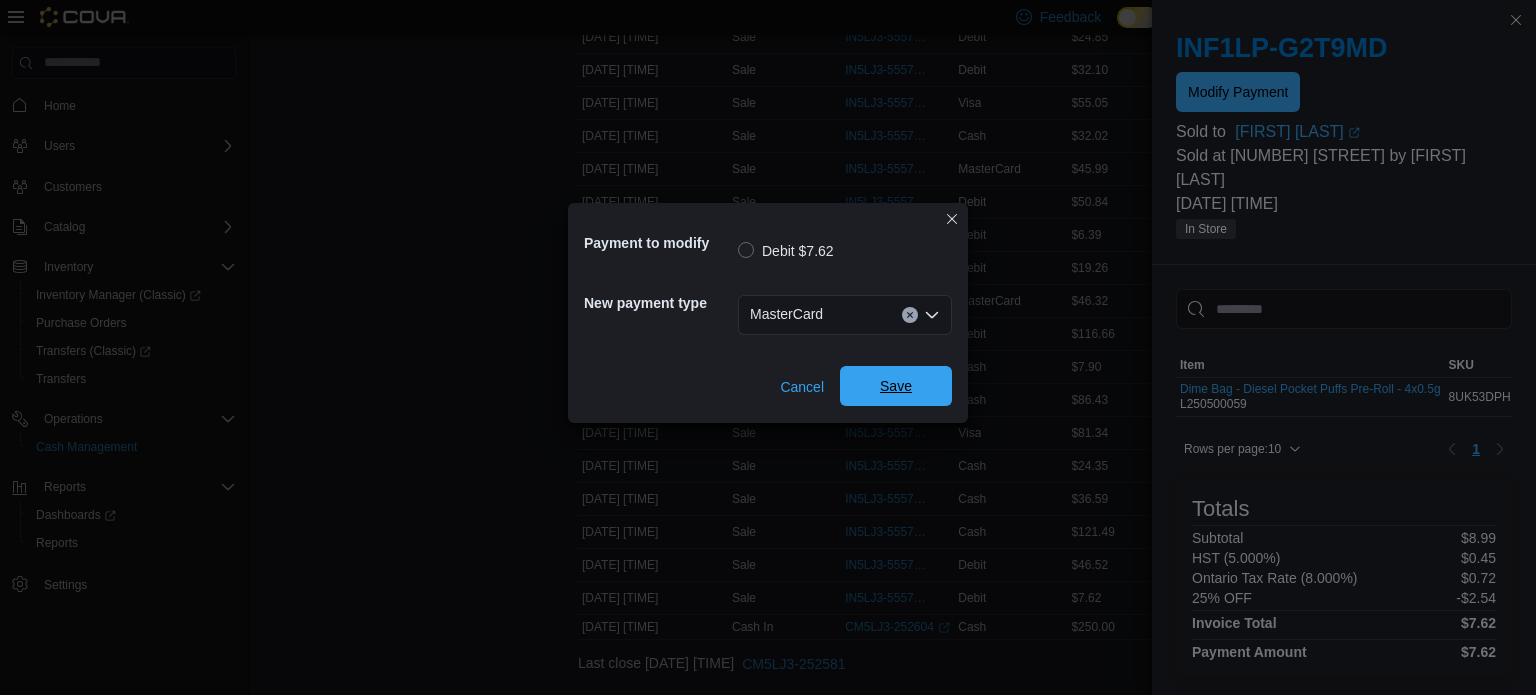 click on "Save" at bounding box center [896, 386] 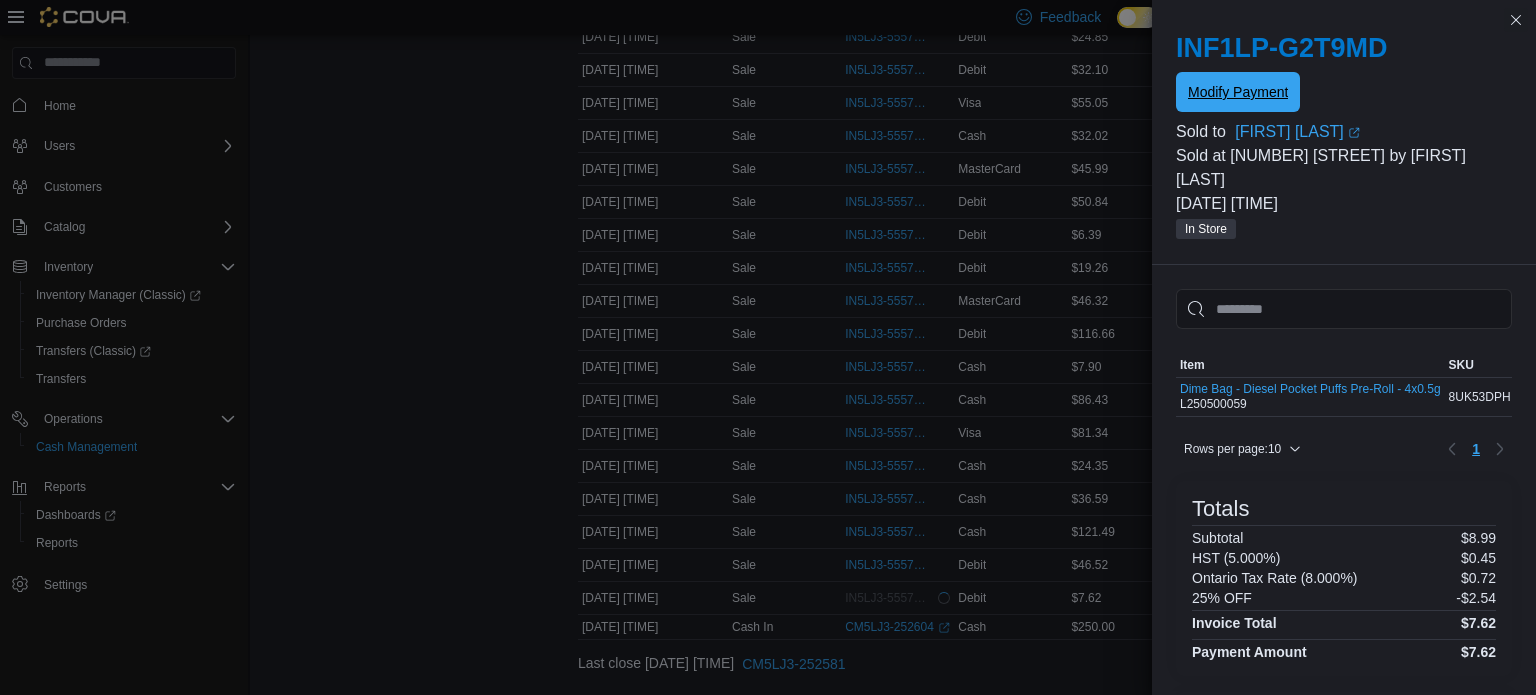 scroll, scrollTop: 0, scrollLeft: 0, axis: both 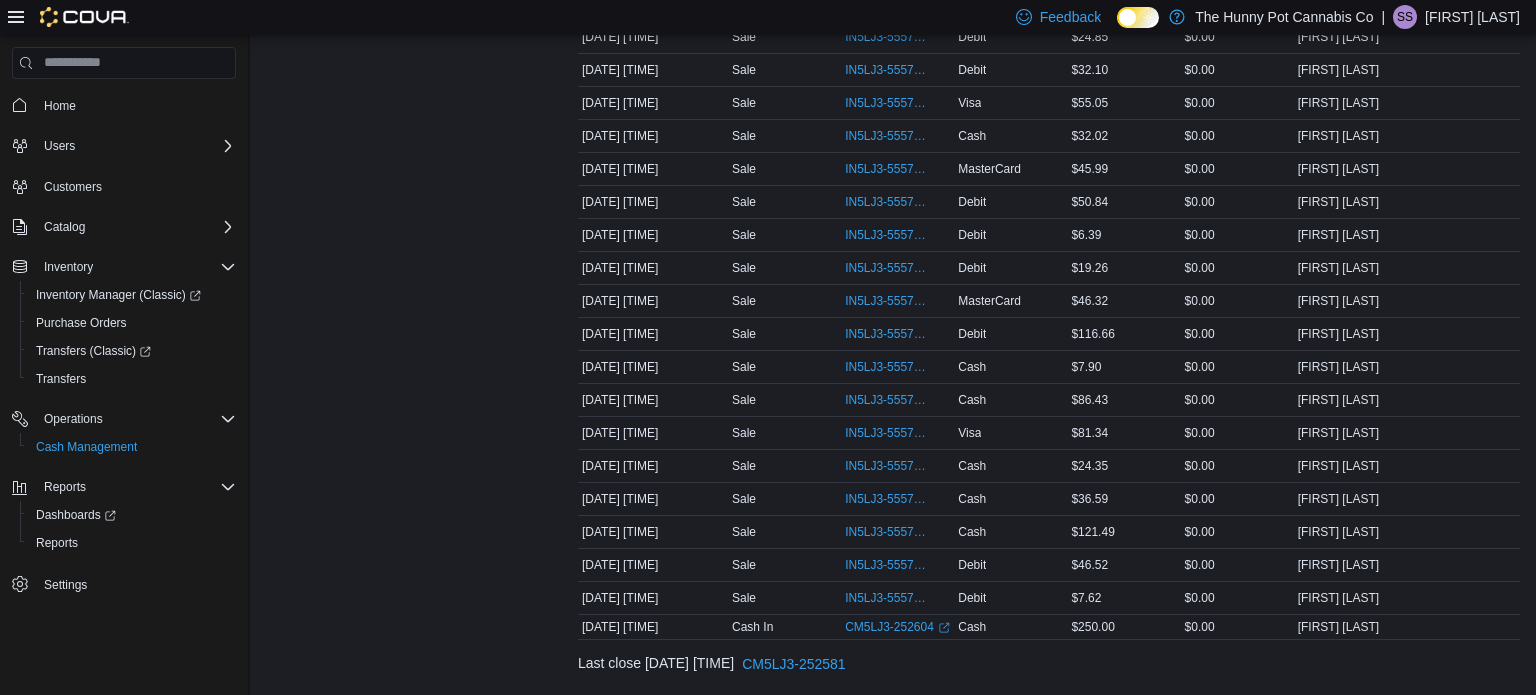 click on "Transactions Summary   # of Sales 31 # of Refunds 0 Total Transactions 32 Sales Summary   Total Cash $655.93 Total Non-Cash $963.17 Drawer Total $1,619.10" at bounding box center [406, 28] 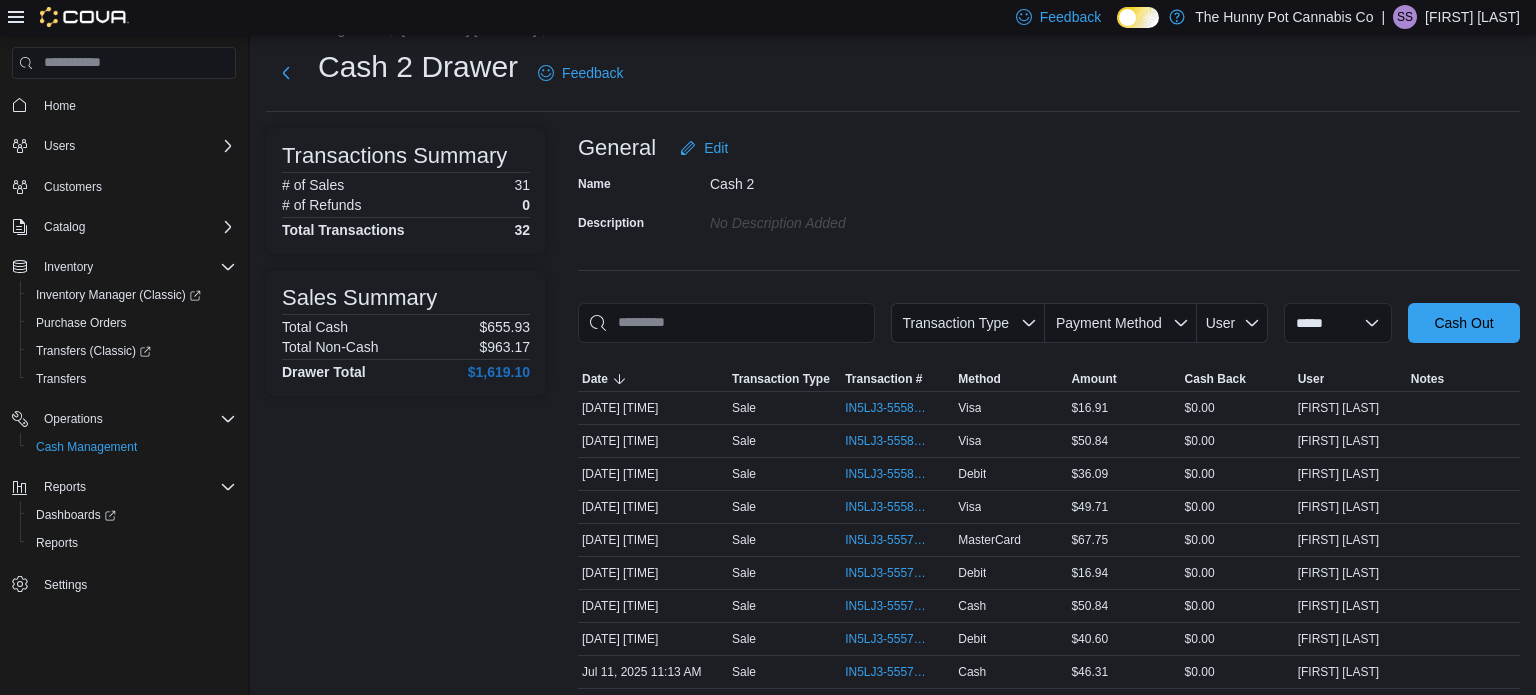 scroll, scrollTop: 0, scrollLeft: 0, axis: both 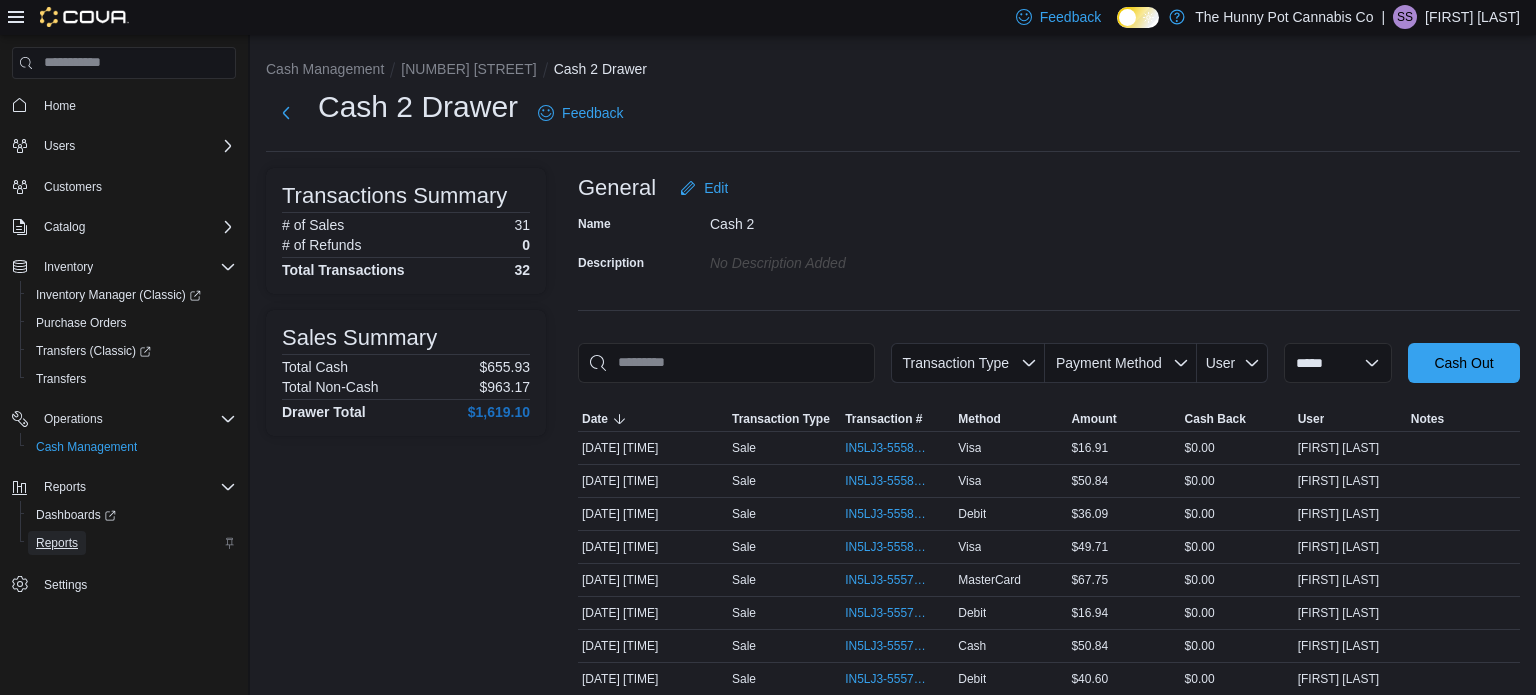 click on "Reports" at bounding box center (57, 543) 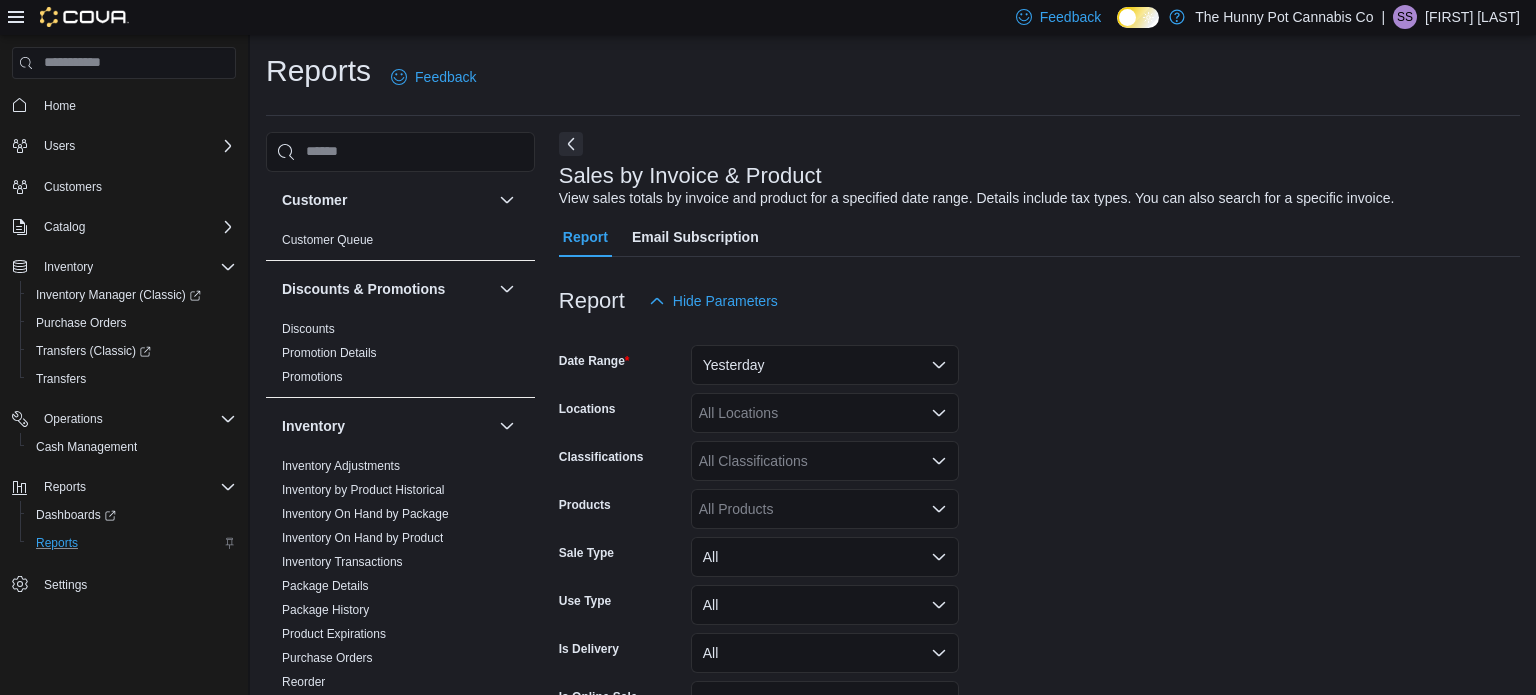 scroll, scrollTop: 46, scrollLeft: 0, axis: vertical 